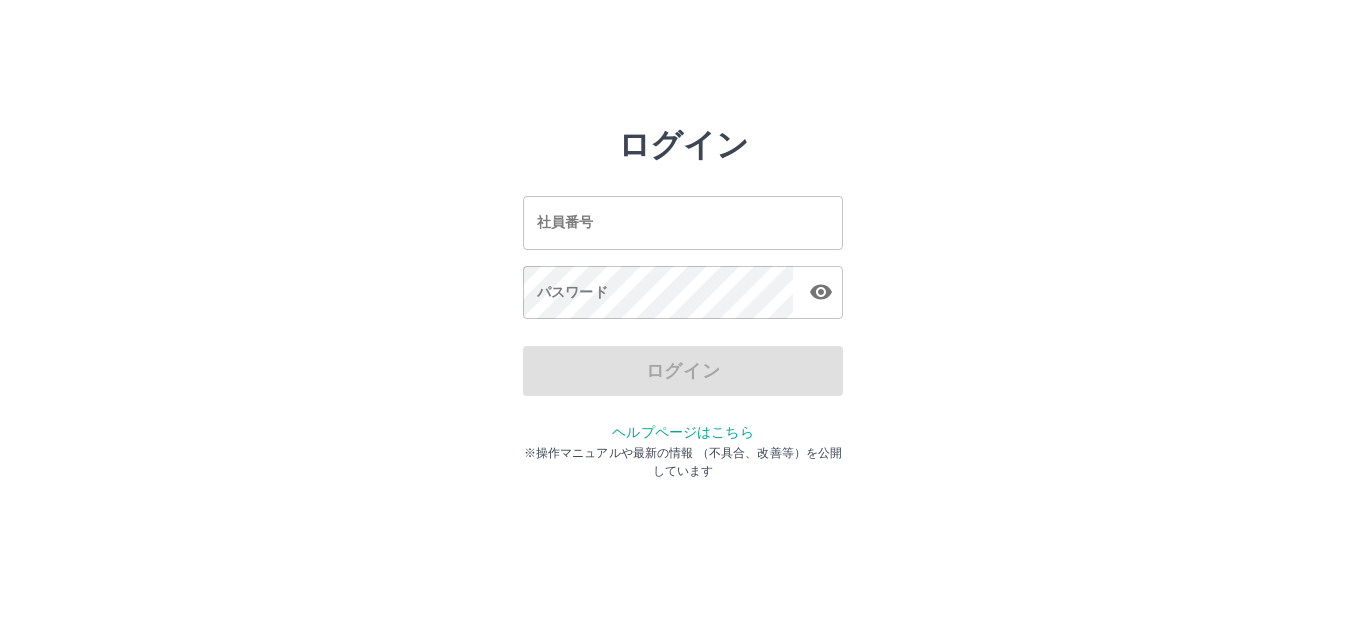 scroll, scrollTop: 0, scrollLeft: 0, axis: both 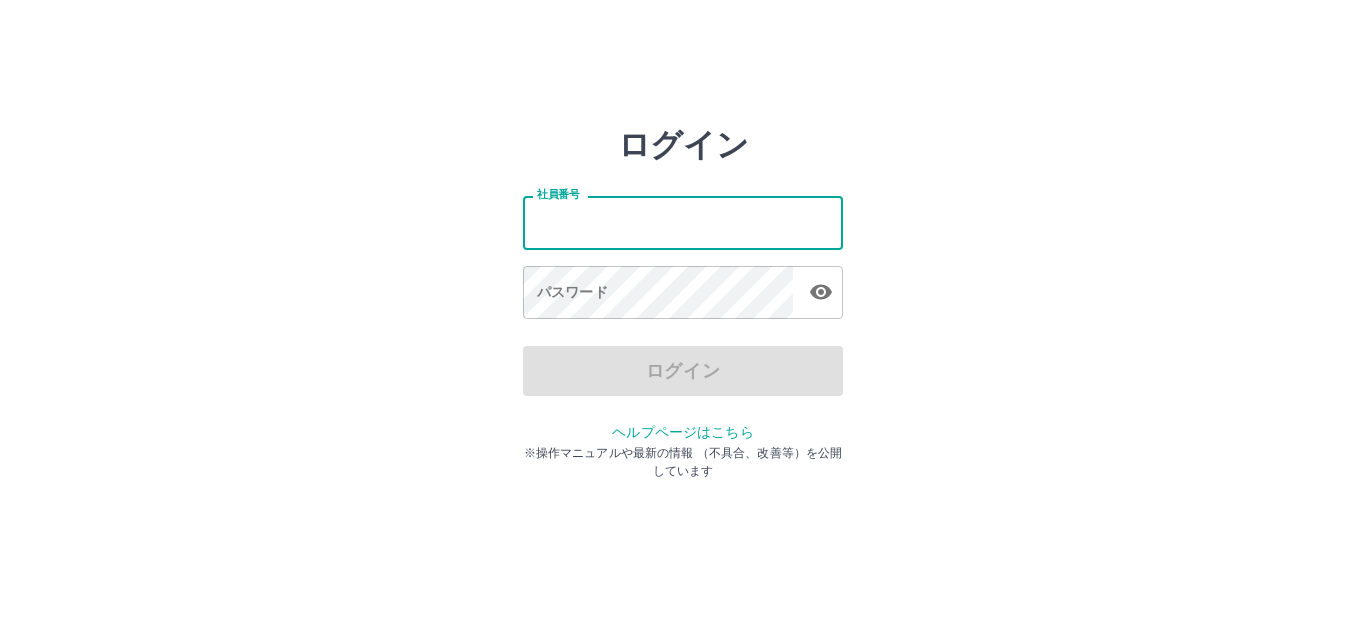 click on "社員番号" at bounding box center (683, 222) 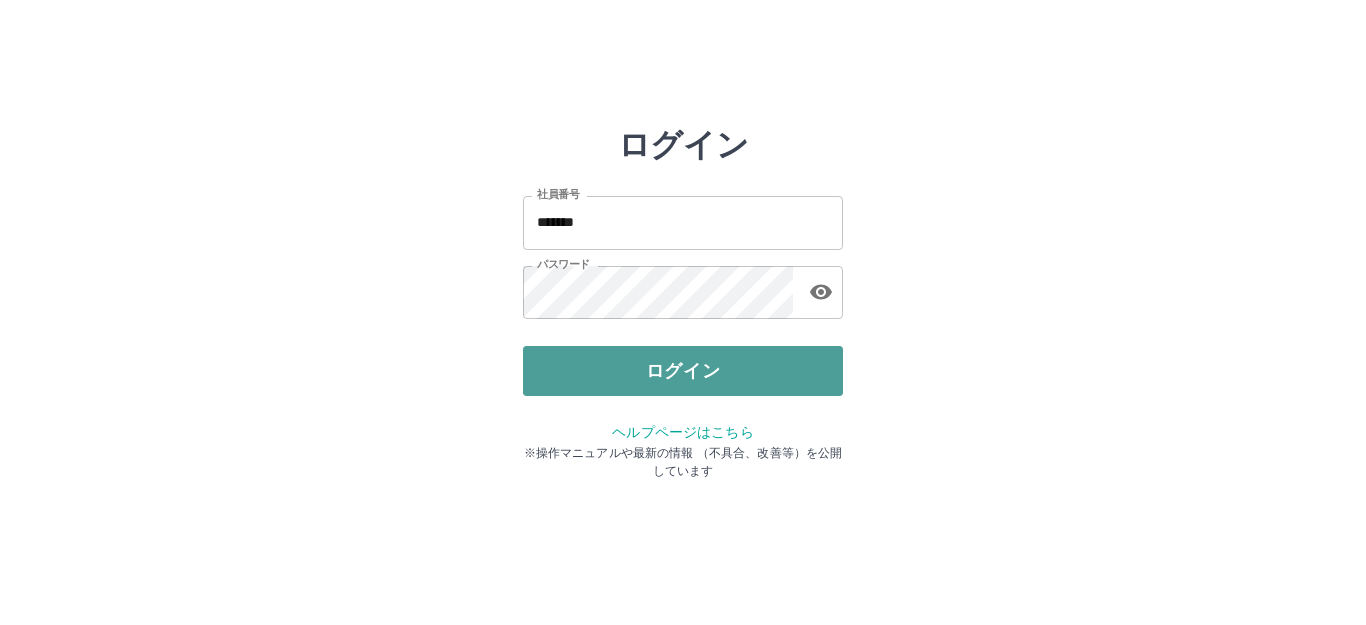 click on "ログイン" at bounding box center [683, 371] 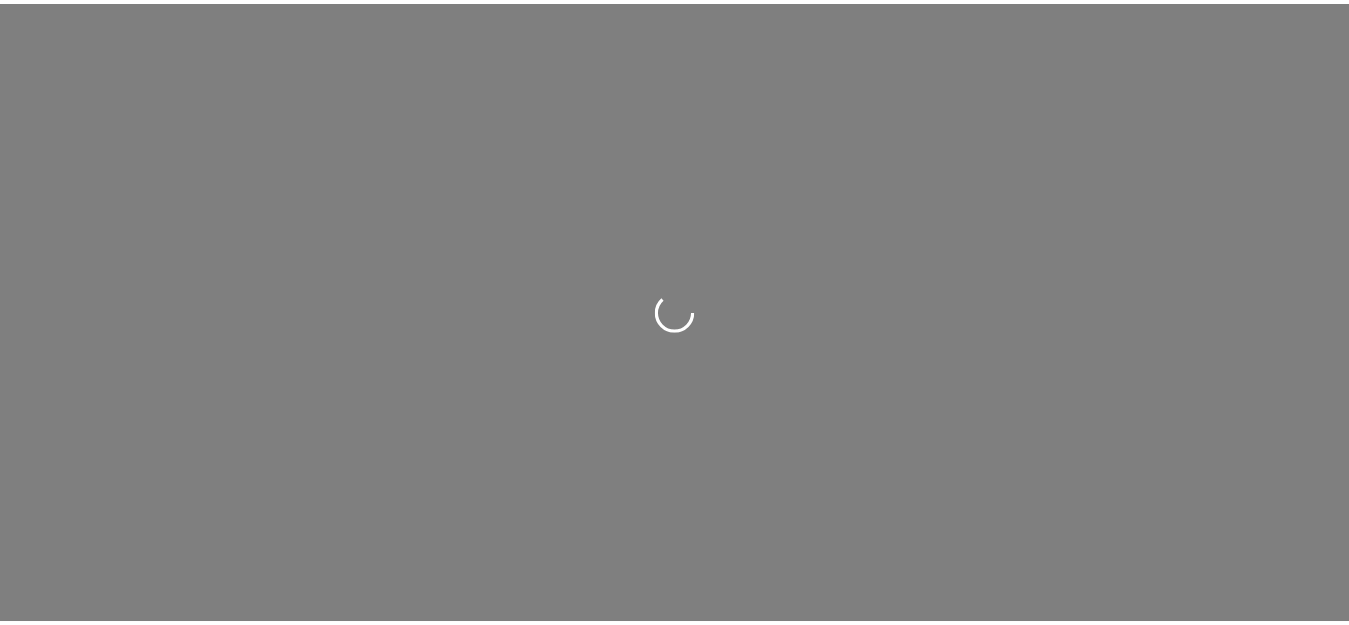 scroll, scrollTop: 0, scrollLeft: 0, axis: both 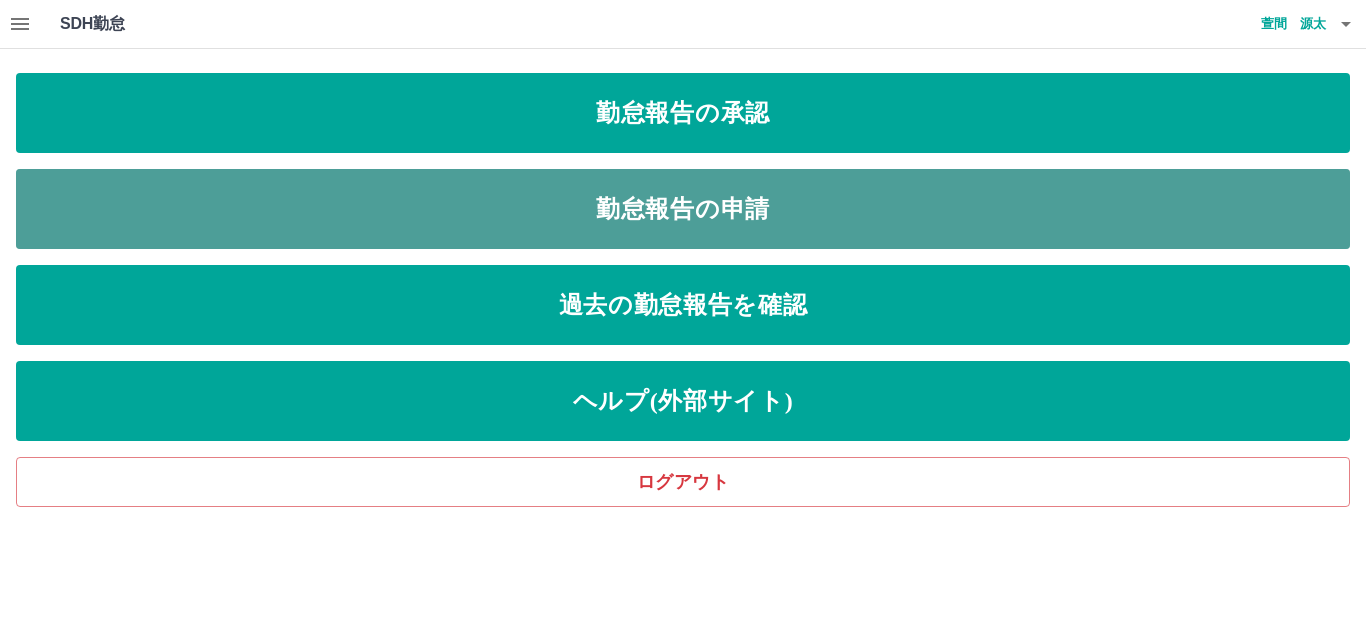 click on "勤怠報告の申請" at bounding box center [683, 209] 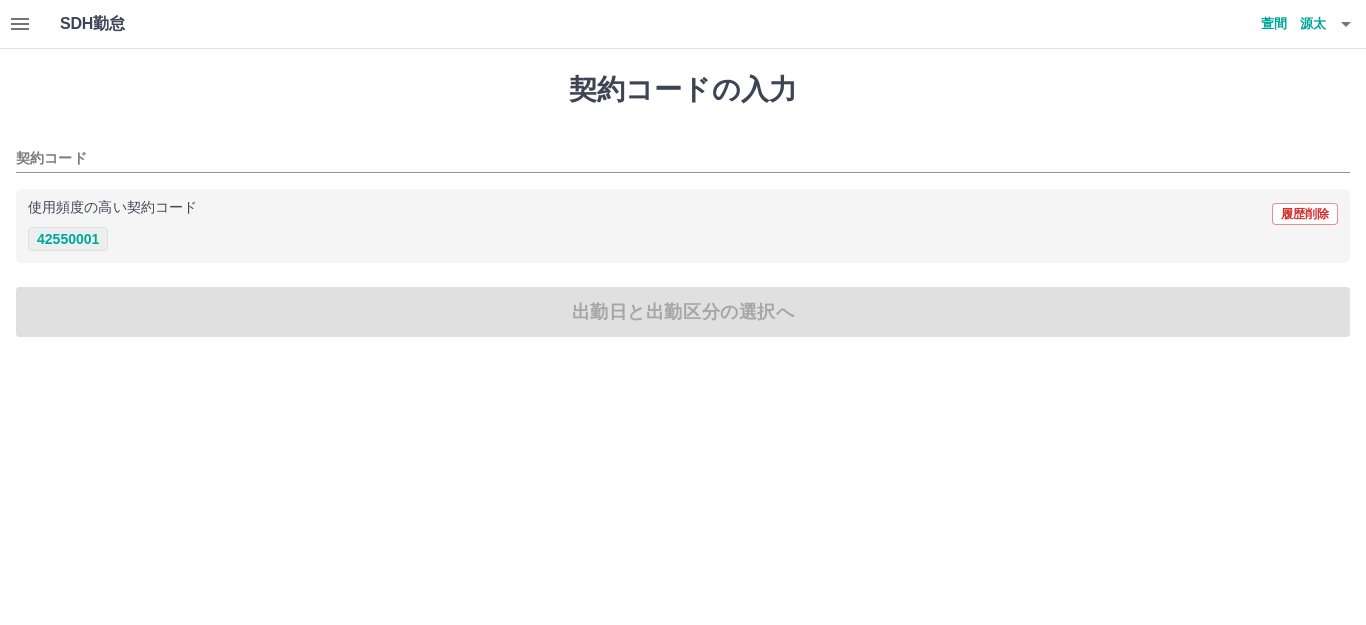 click on "42550001" at bounding box center [68, 239] 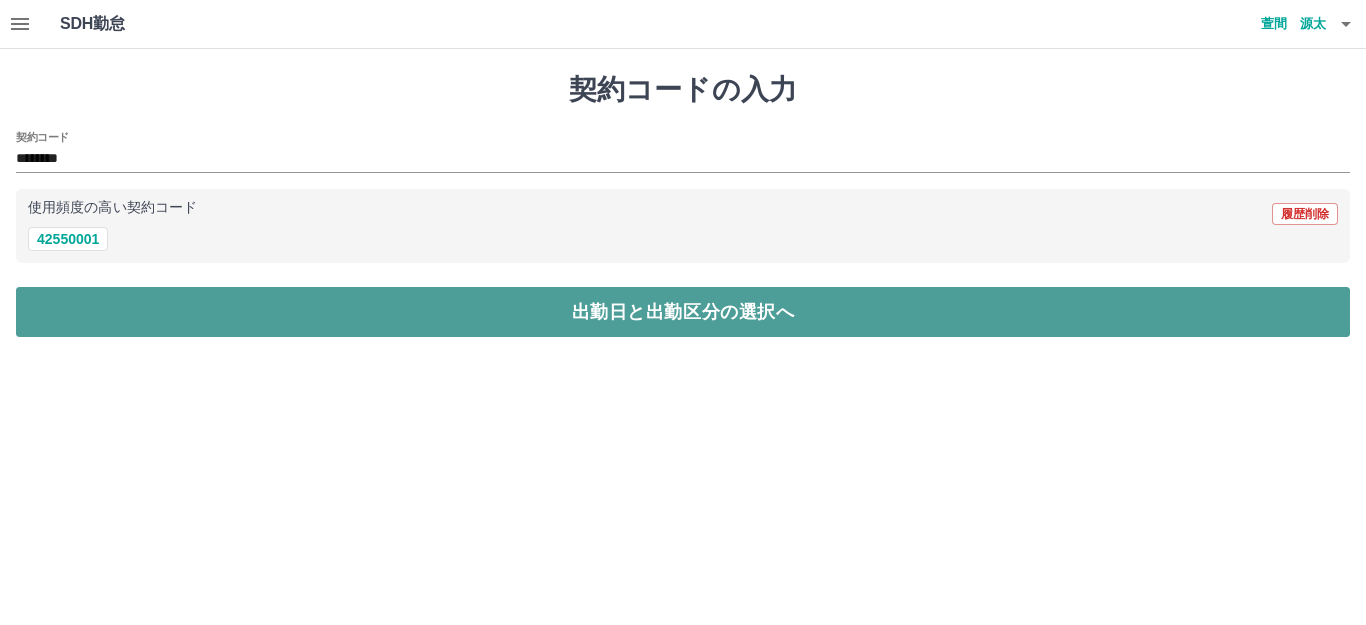 click on "出勤日と出勤区分の選択へ" at bounding box center (683, 312) 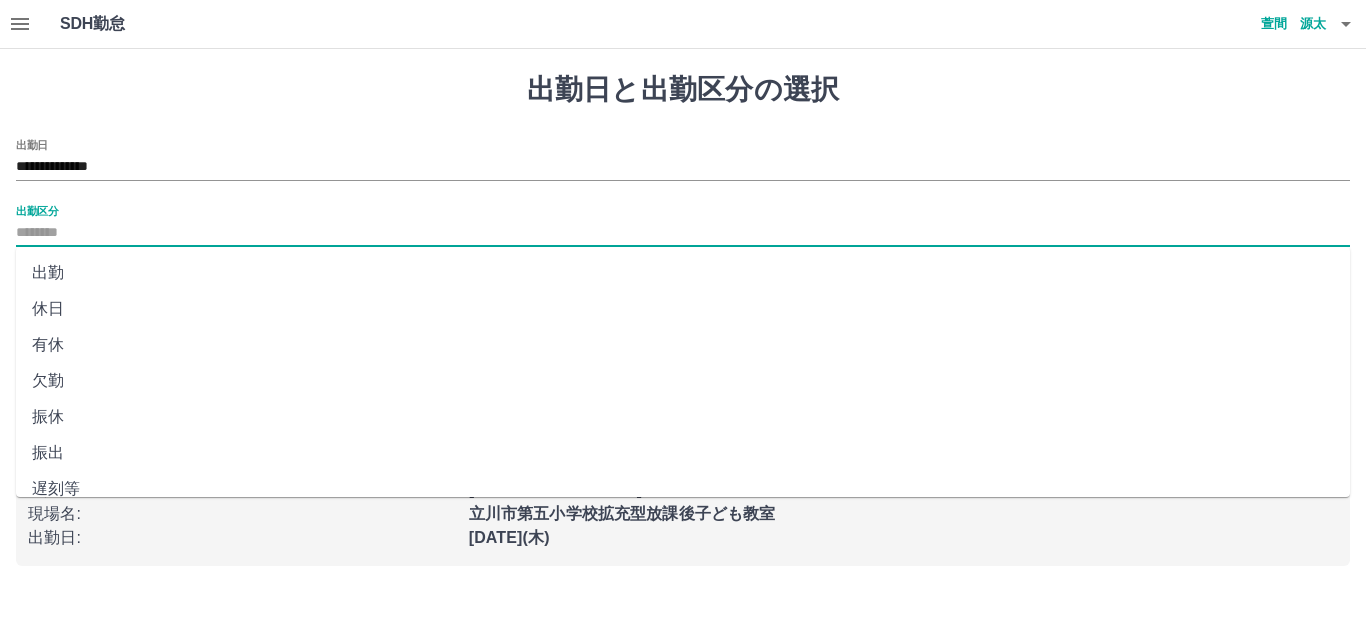 click on "出勤区分" at bounding box center (683, 233) 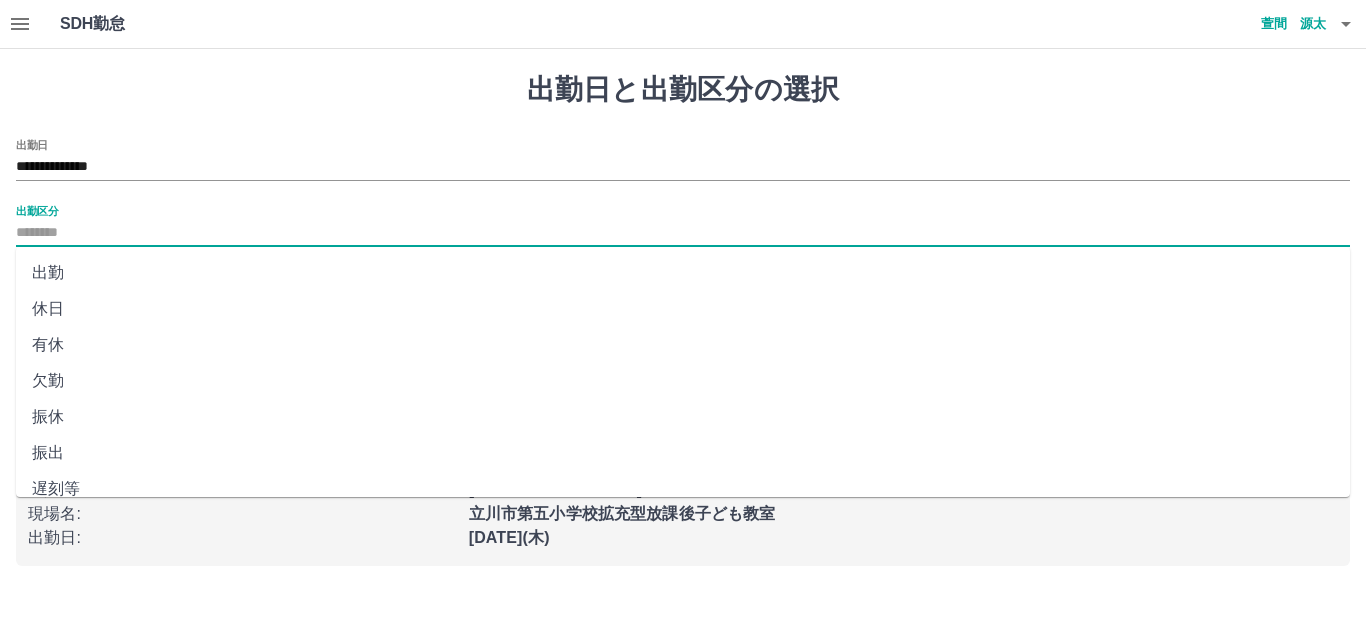 click on "出勤" at bounding box center (683, 273) 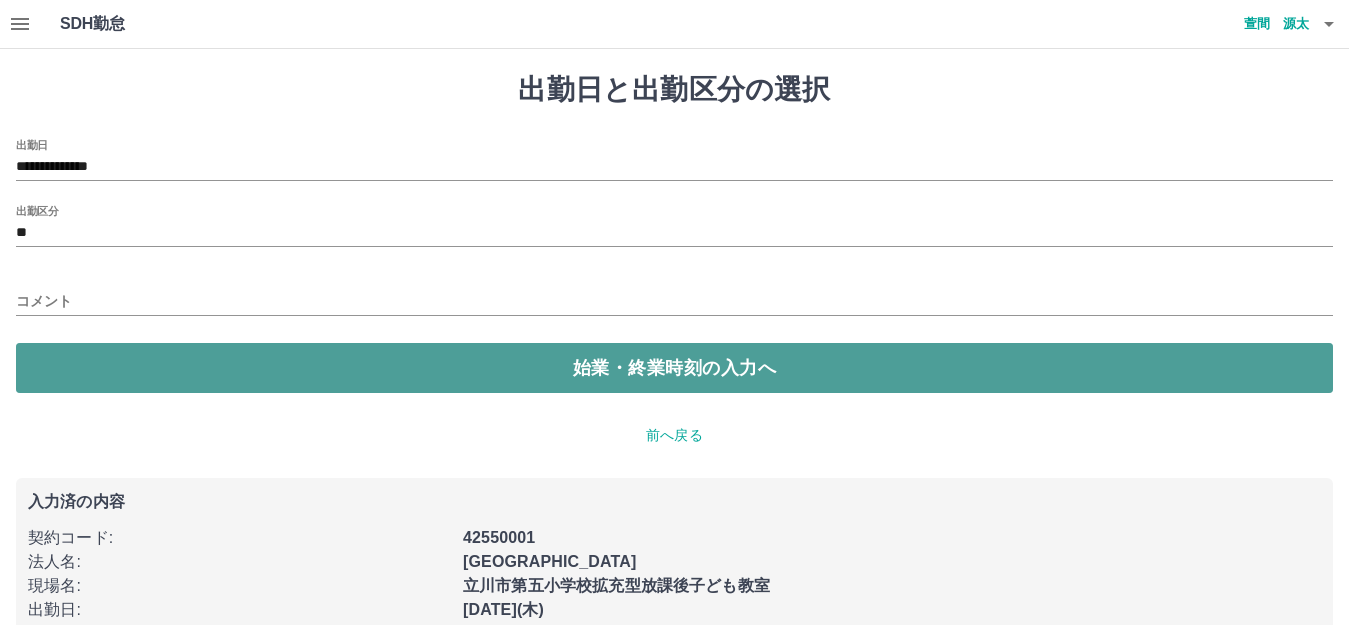click on "始業・終業時刻の入力へ" at bounding box center (674, 368) 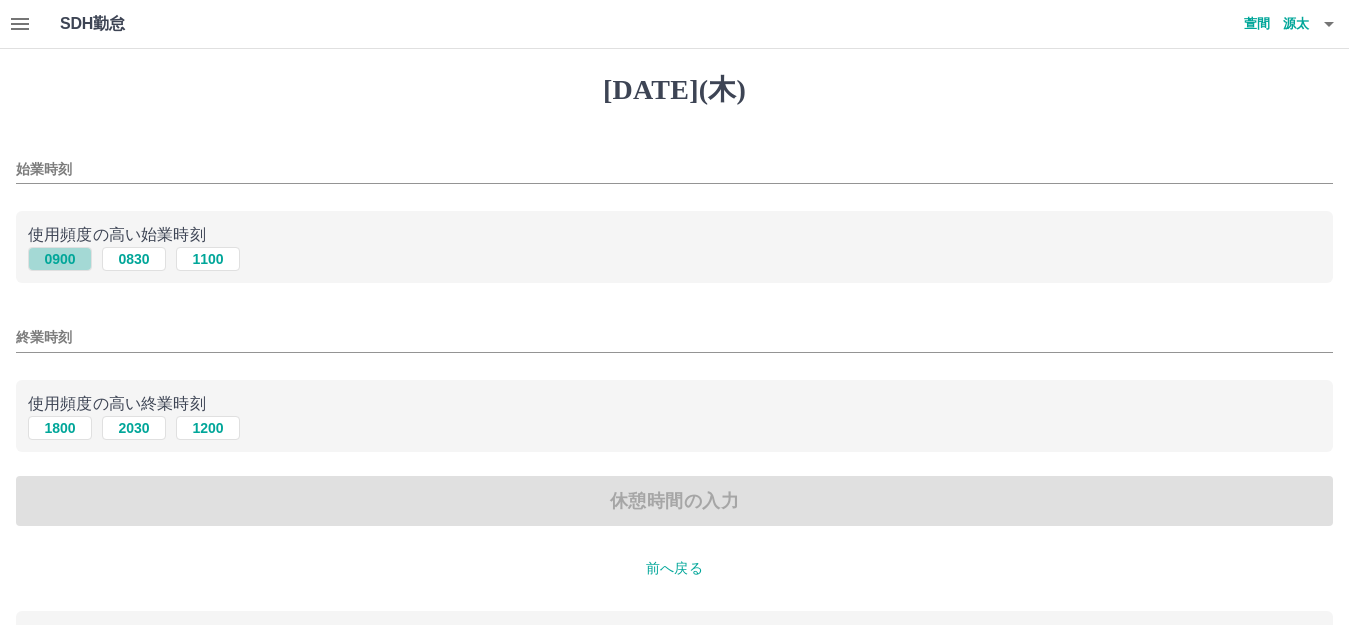 click on "0900" at bounding box center [60, 259] 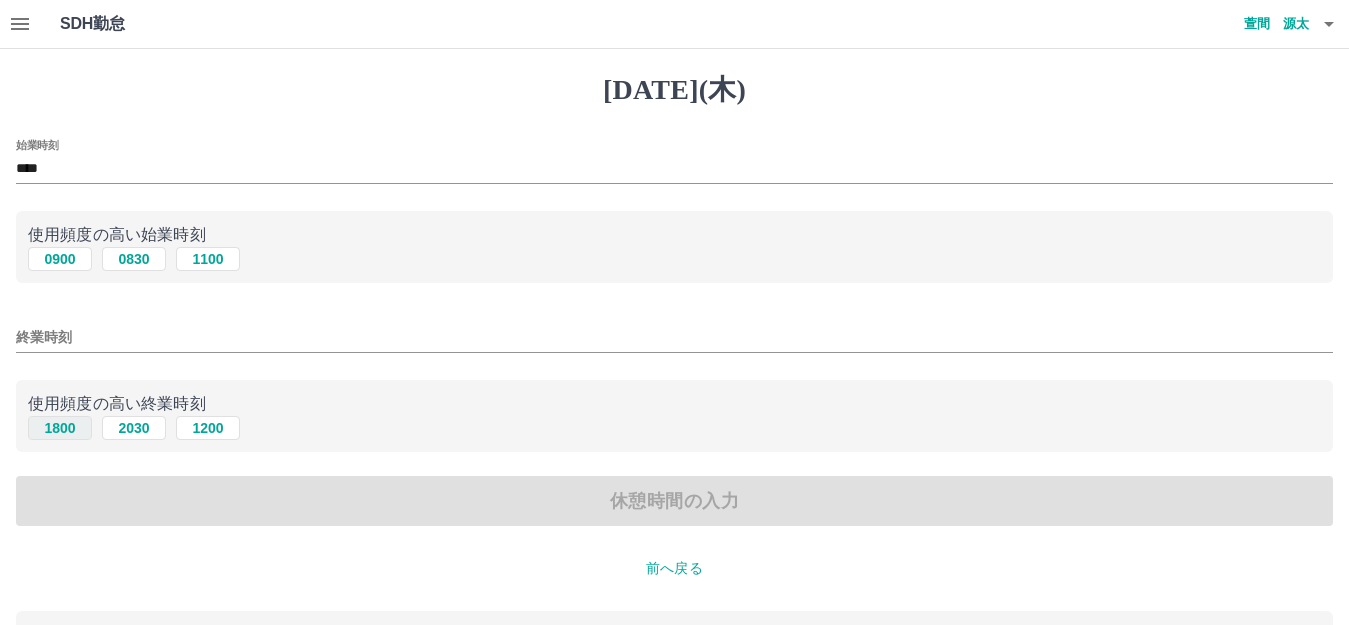 click on "1800" at bounding box center [60, 428] 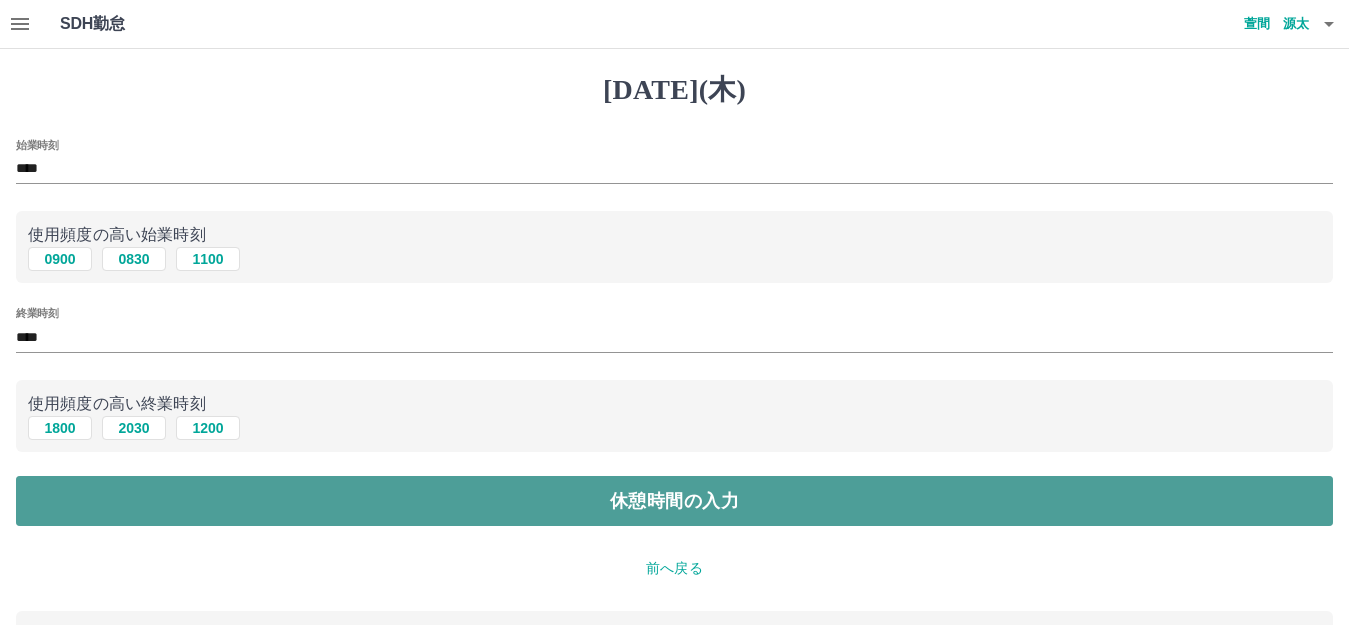 click on "休憩時間の入力" at bounding box center (674, 501) 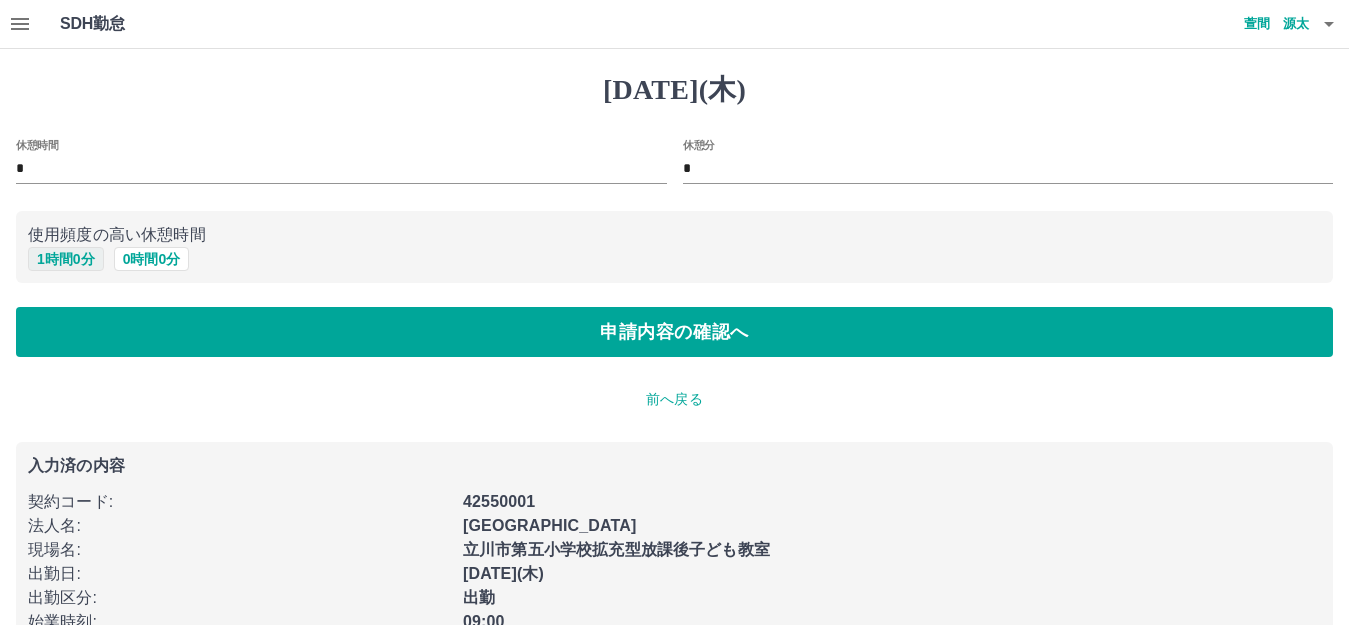 click on "1 時間 0 分" at bounding box center (66, 259) 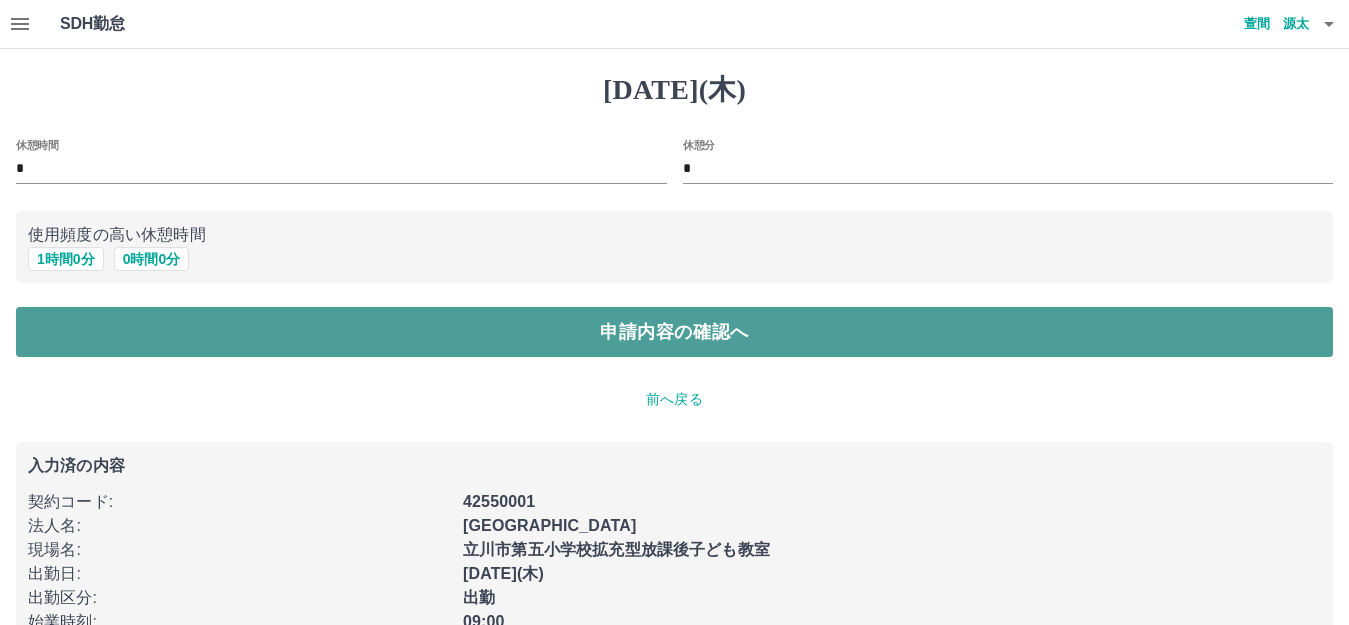 click on "申請内容の確認へ" at bounding box center [674, 332] 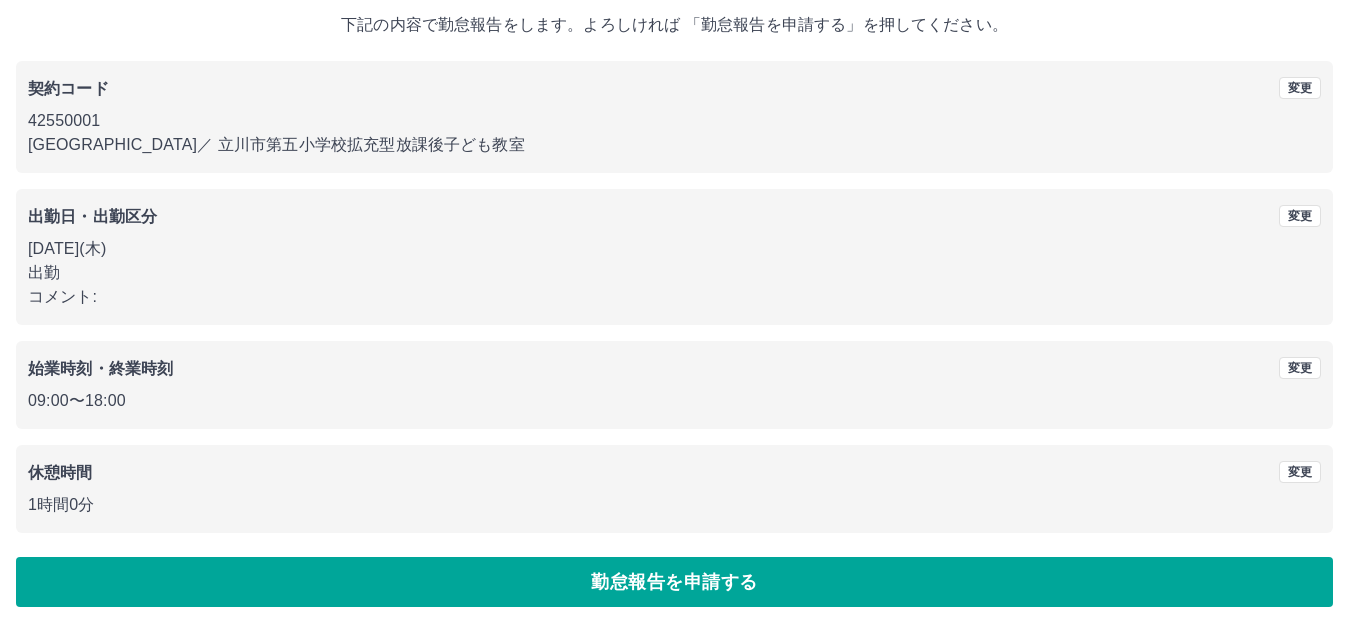 scroll, scrollTop: 124, scrollLeft: 0, axis: vertical 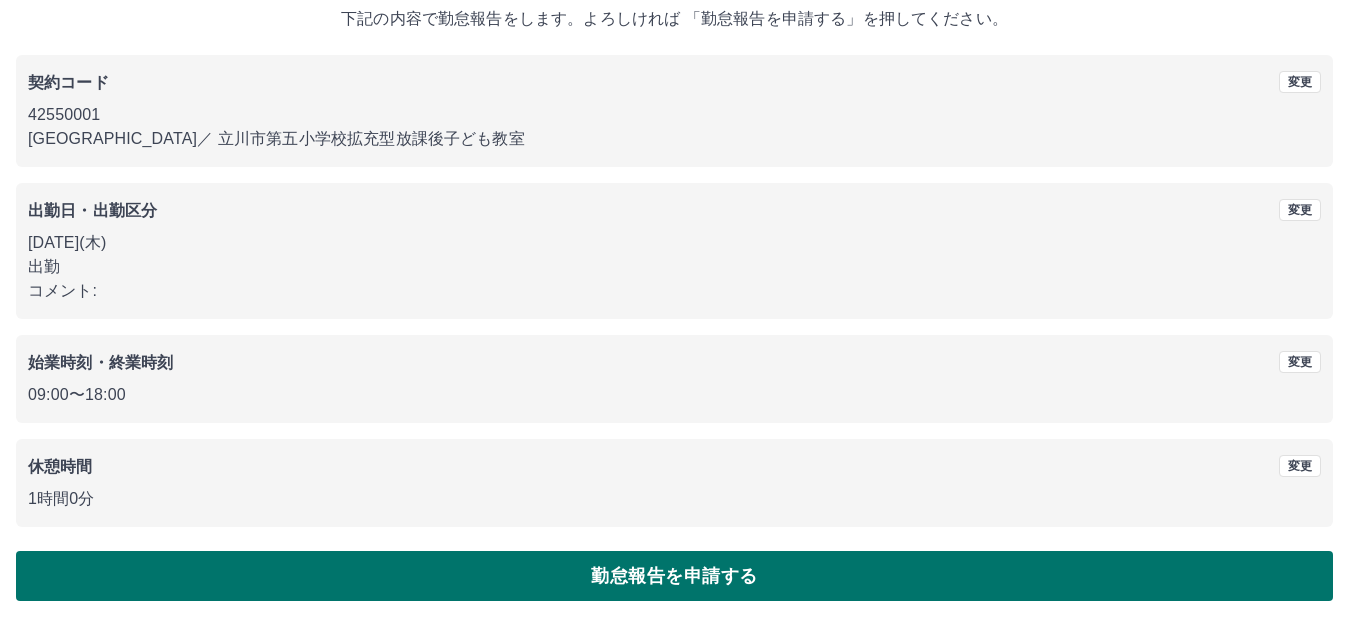 click on "勤怠報告を申請する" at bounding box center (674, 576) 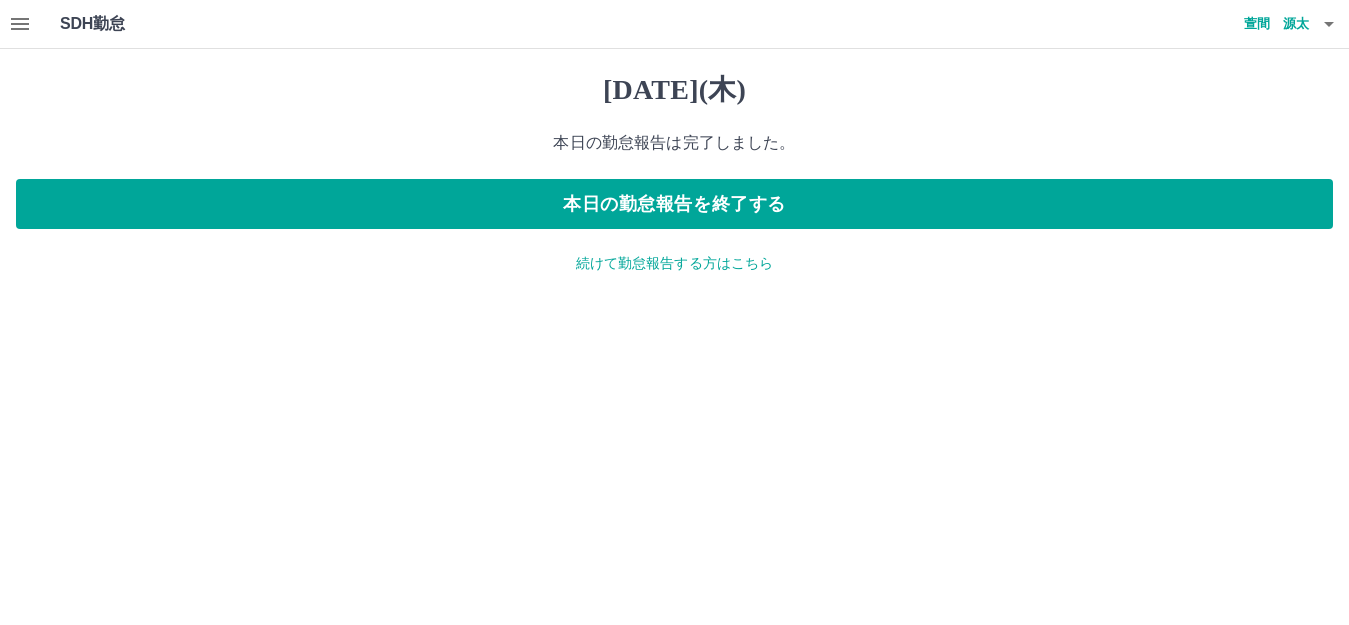 scroll, scrollTop: 0, scrollLeft: 0, axis: both 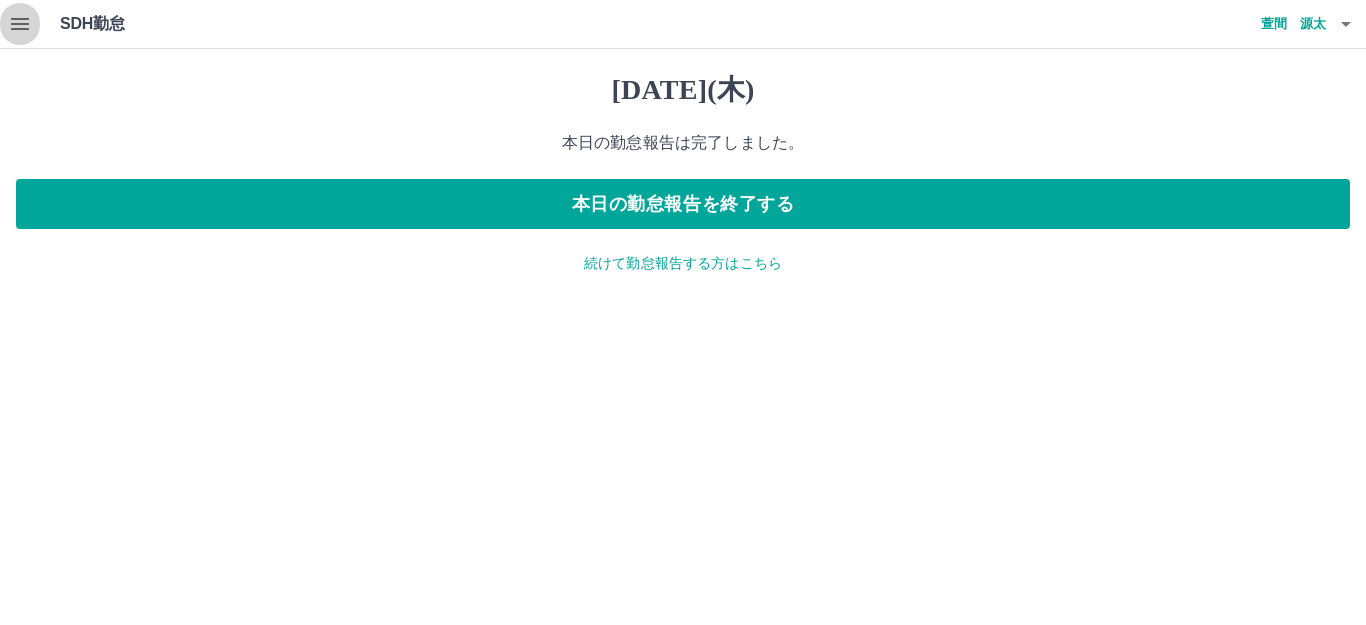 click 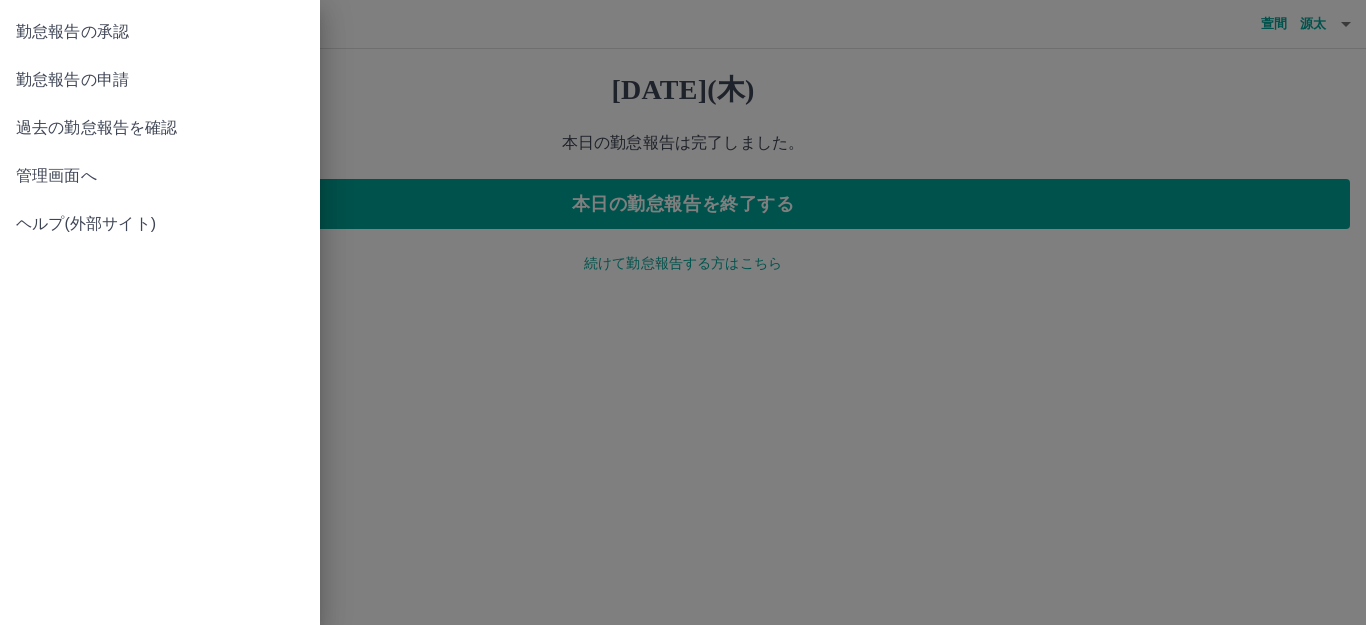 click on "勤怠報告の申請" at bounding box center (160, 80) 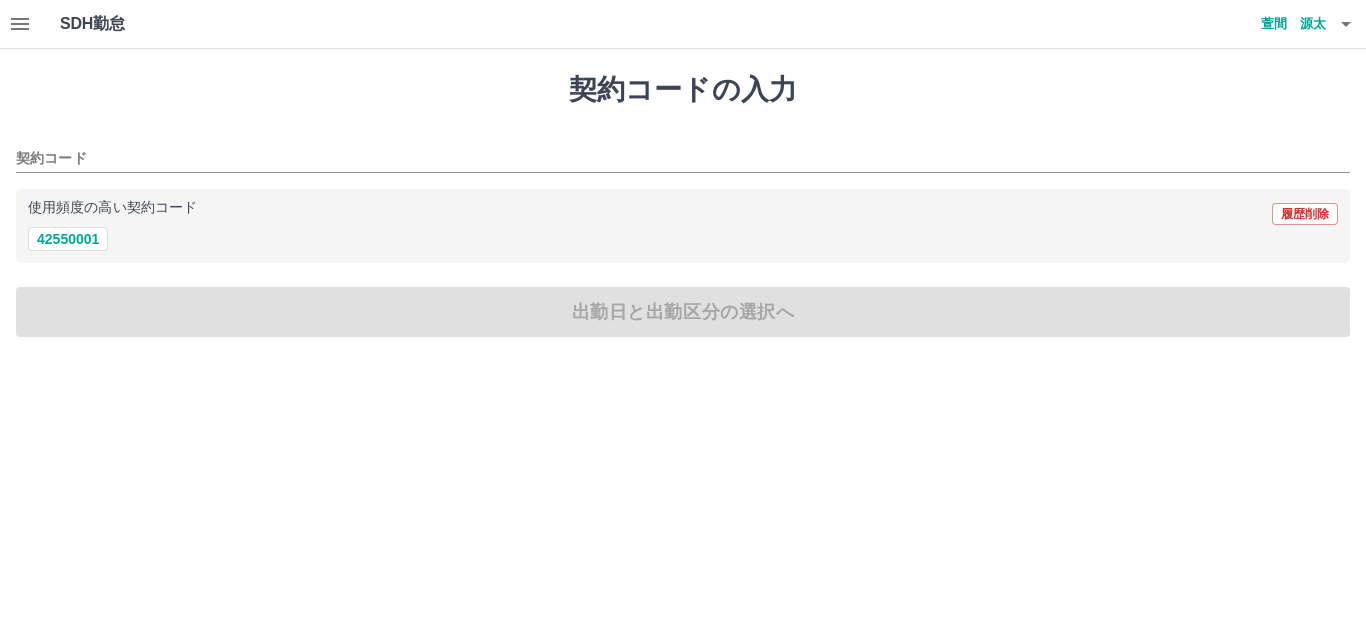 click 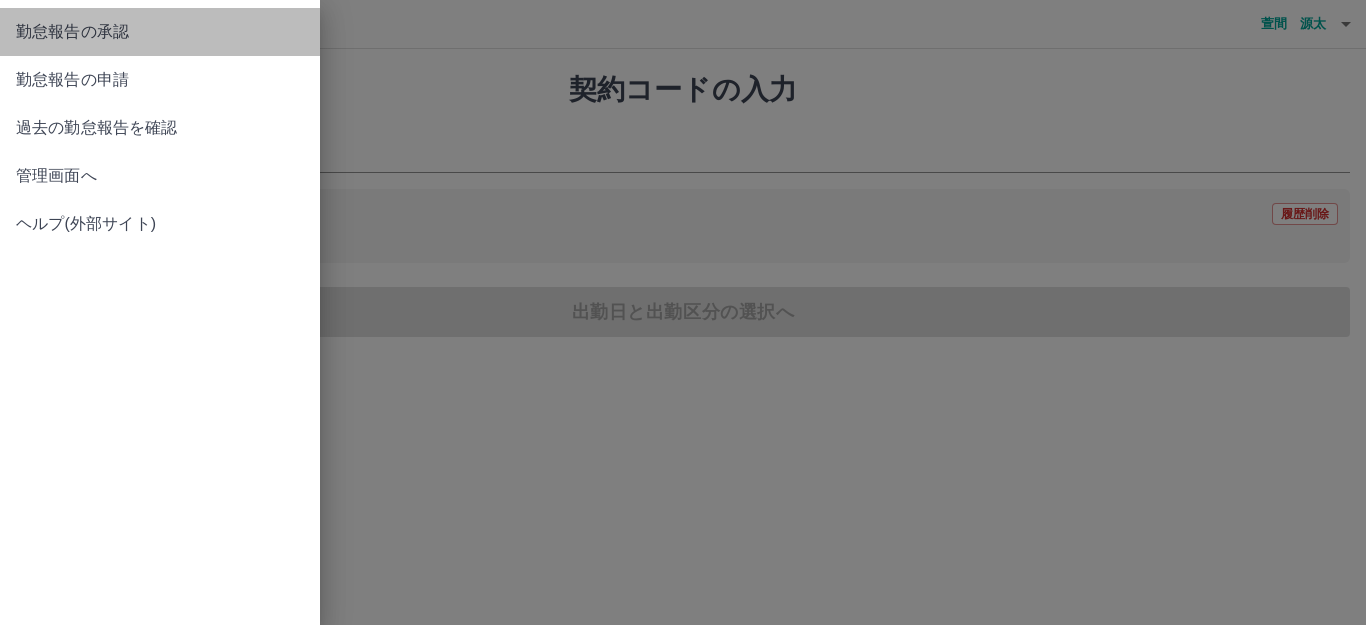 click on "勤怠報告の承認" at bounding box center [160, 32] 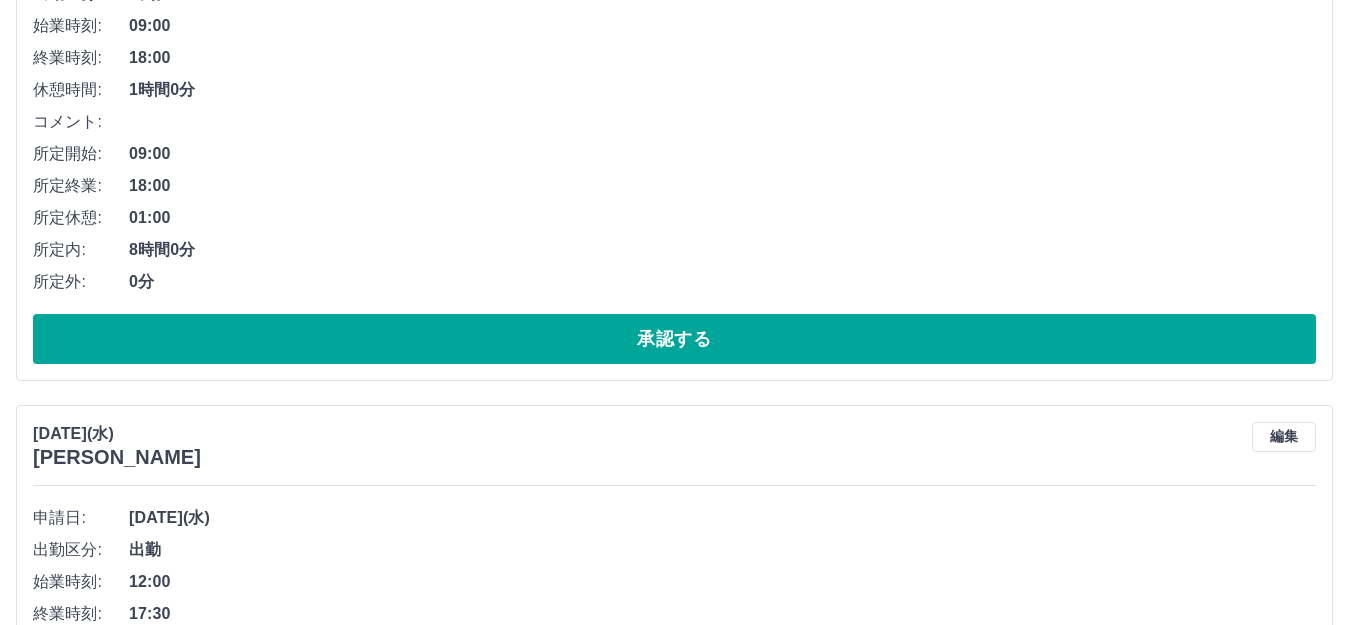 scroll, scrollTop: 2394, scrollLeft: 0, axis: vertical 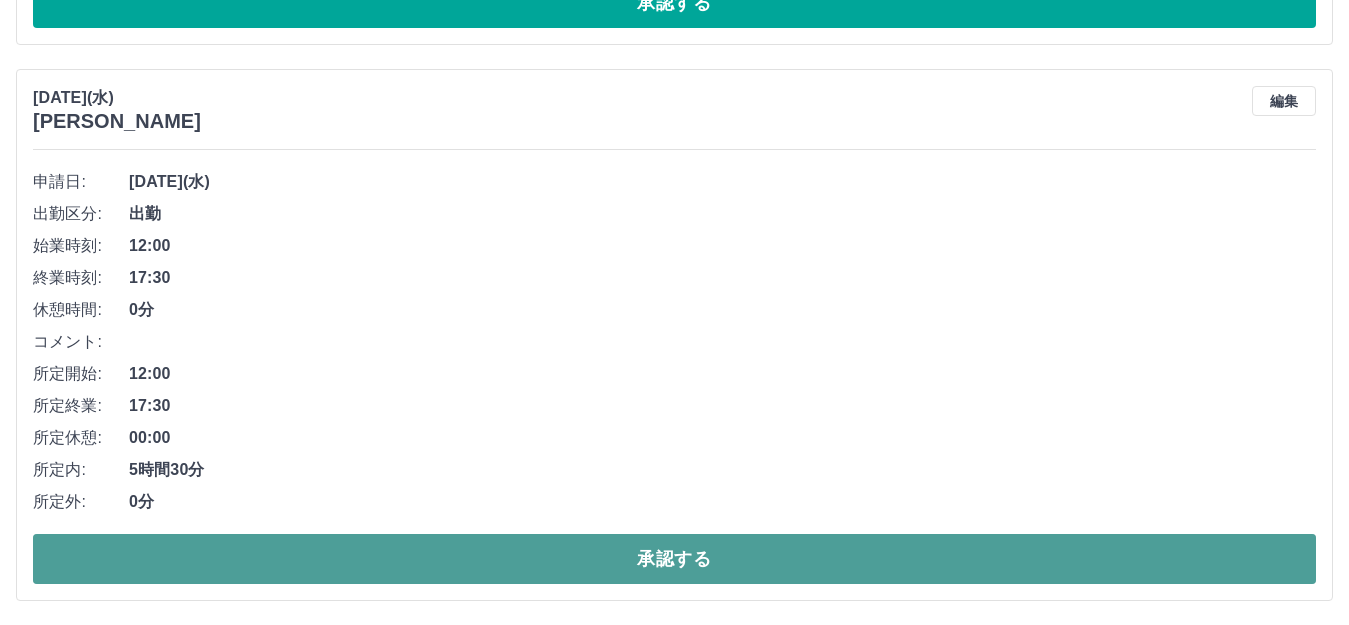 click on "承認する" at bounding box center [674, 559] 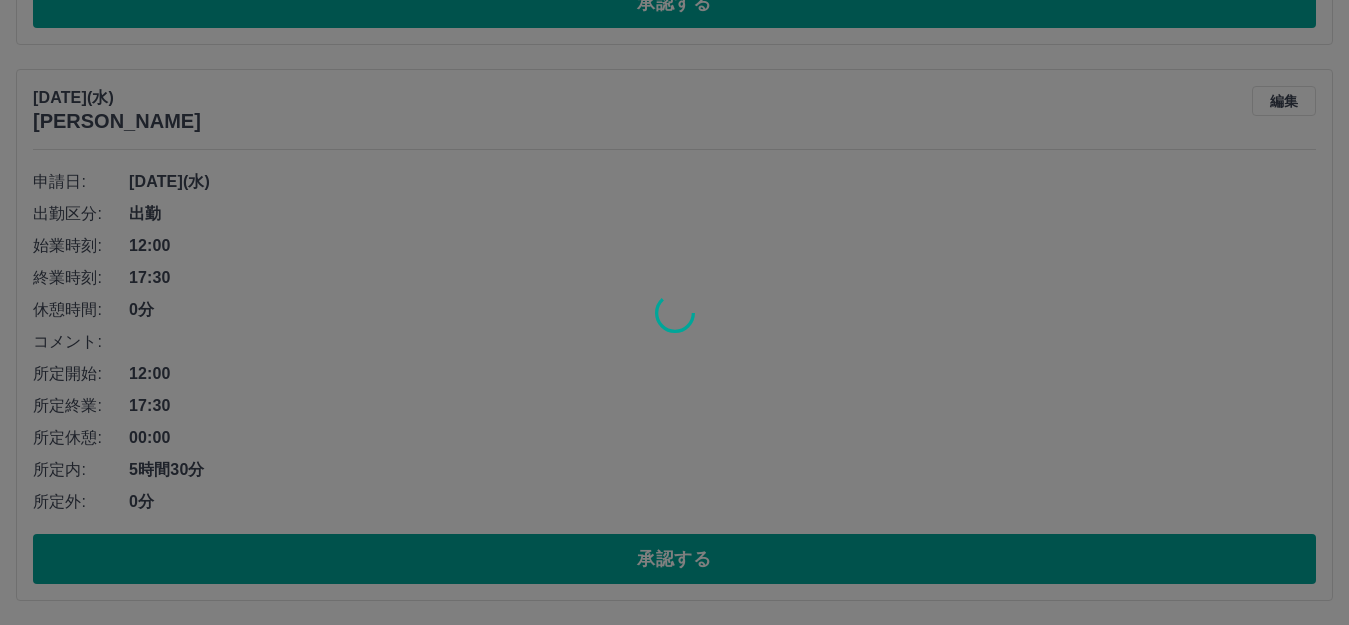 scroll, scrollTop: 1838, scrollLeft: 0, axis: vertical 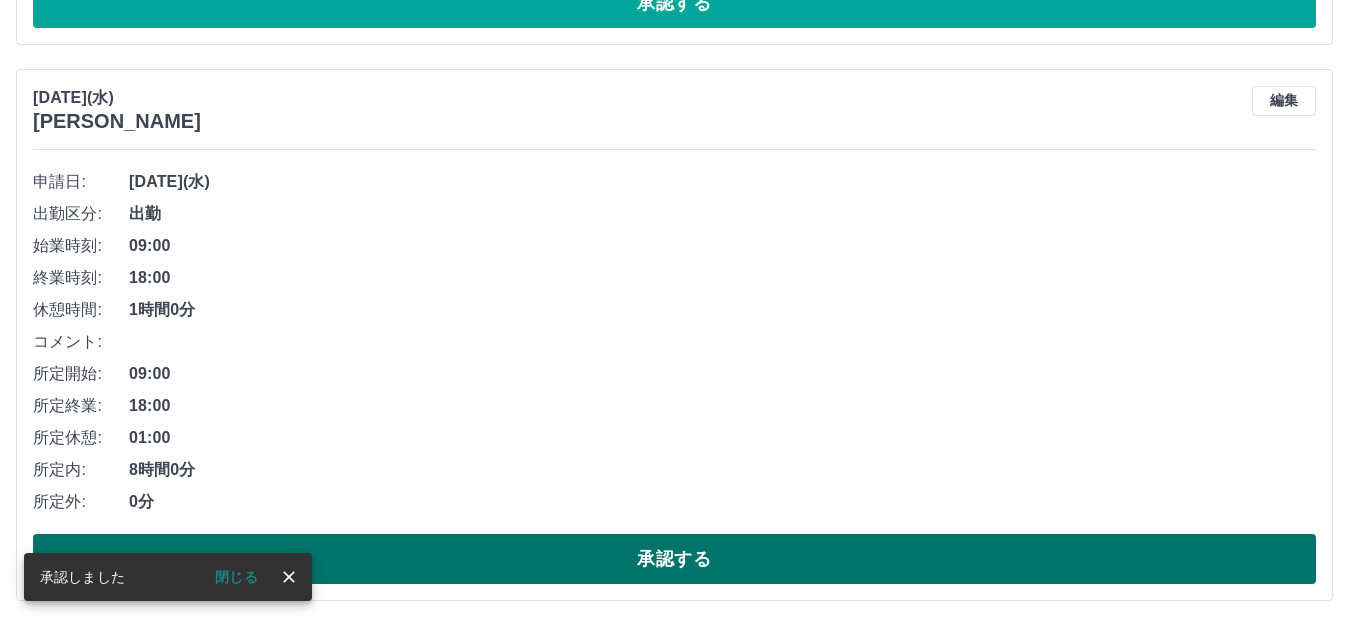 click on "承認する" at bounding box center [674, 559] 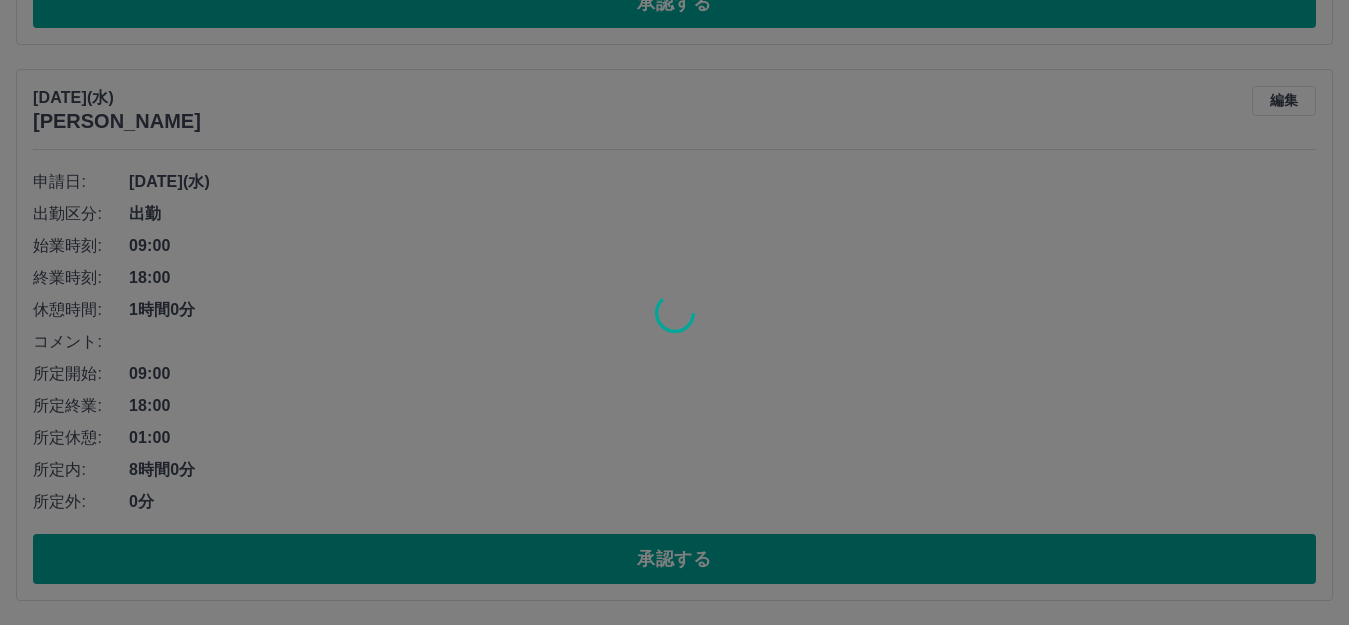 scroll, scrollTop: 1282, scrollLeft: 0, axis: vertical 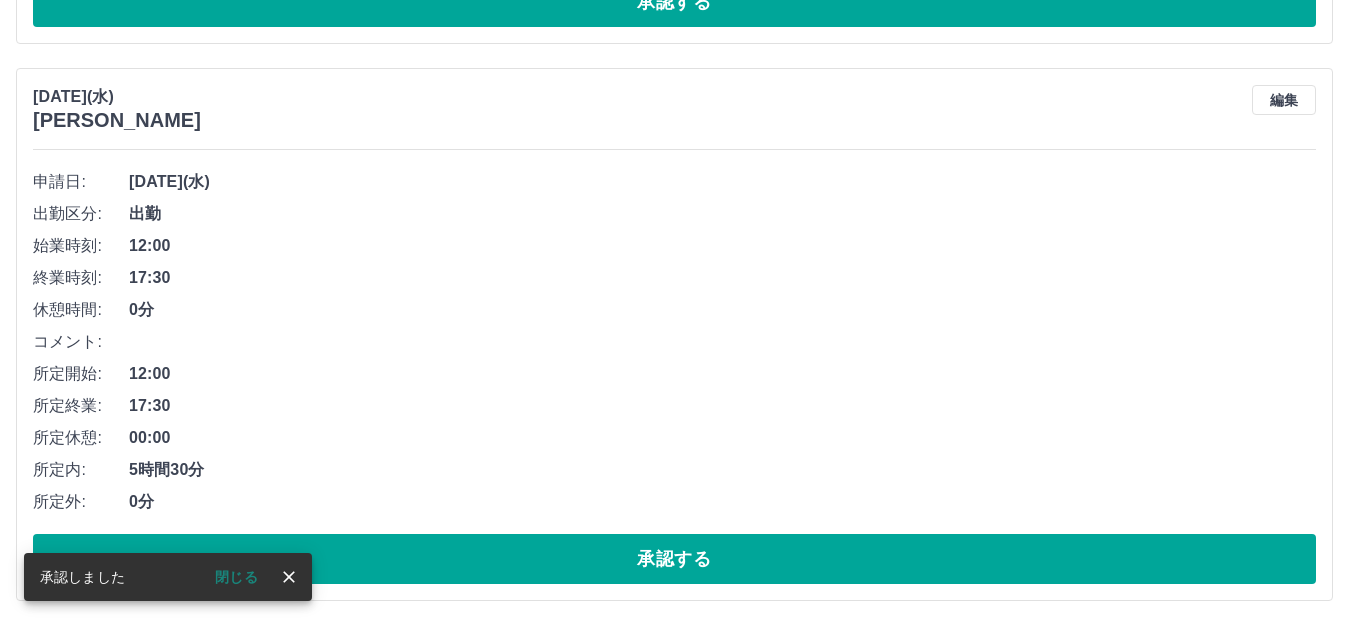 click on "承認する" at bounding box center [674, 559] 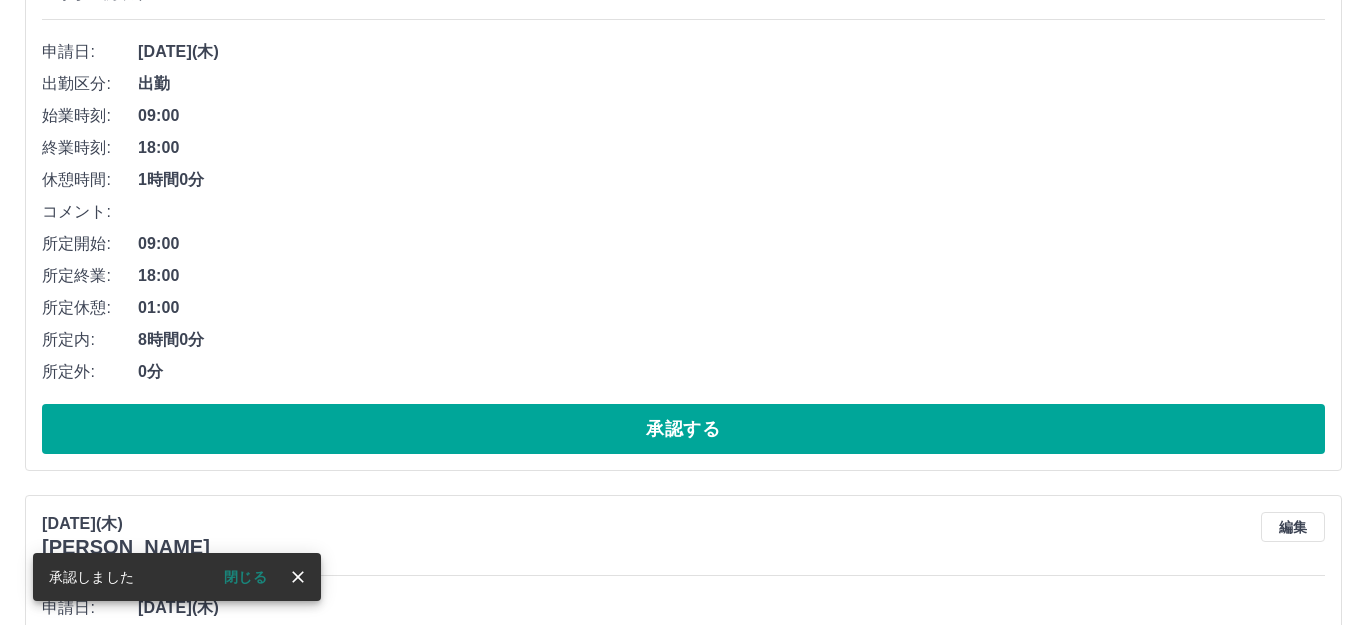 scroll, scrollTop: 0, scrollLeft: 0, axis: both 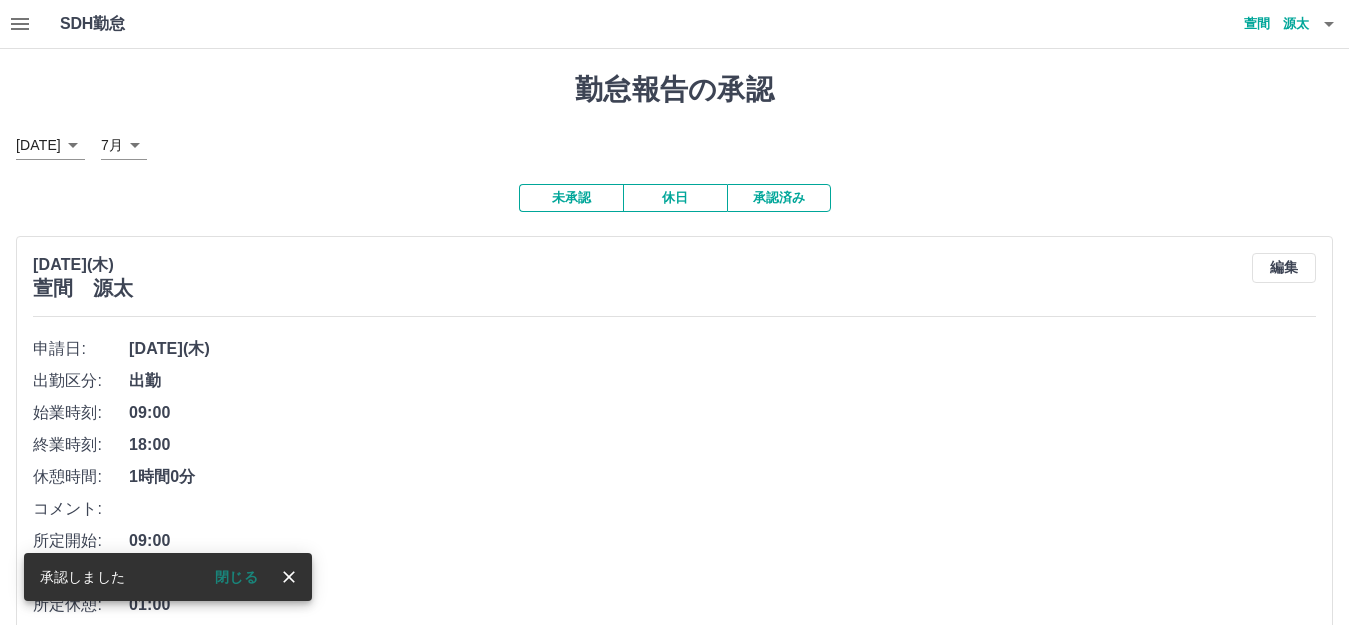 click 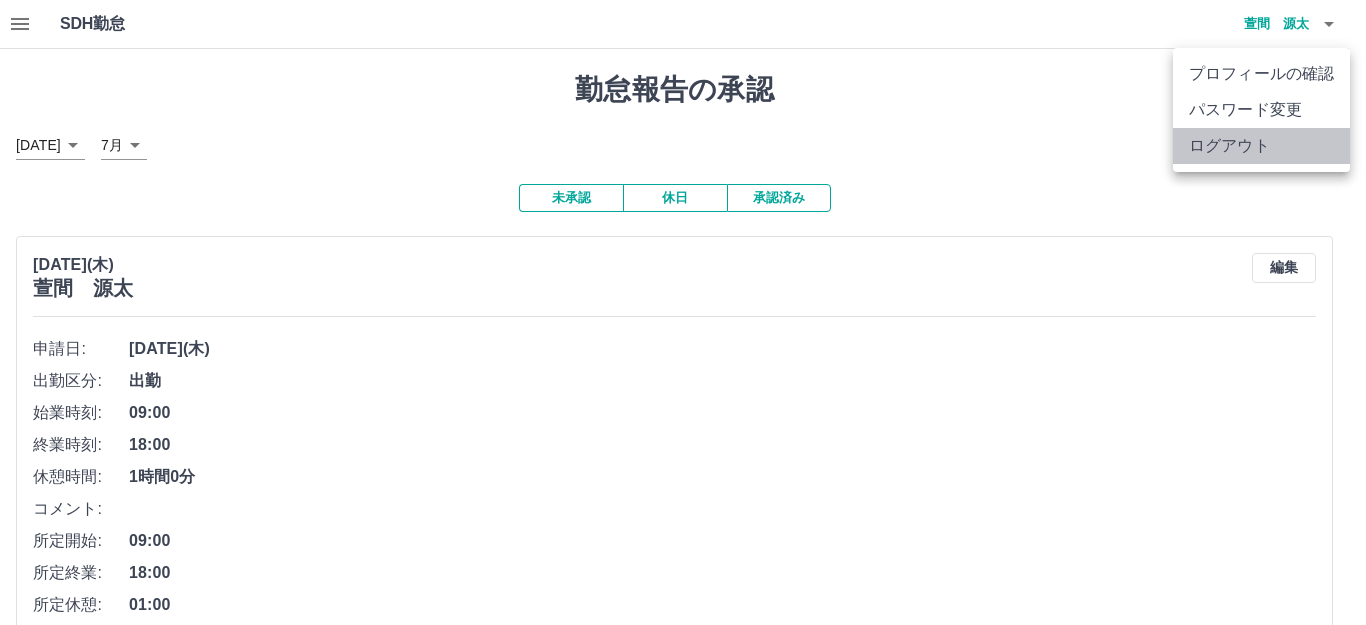 click on "ログアウト" at bounding box center (1261, 146) 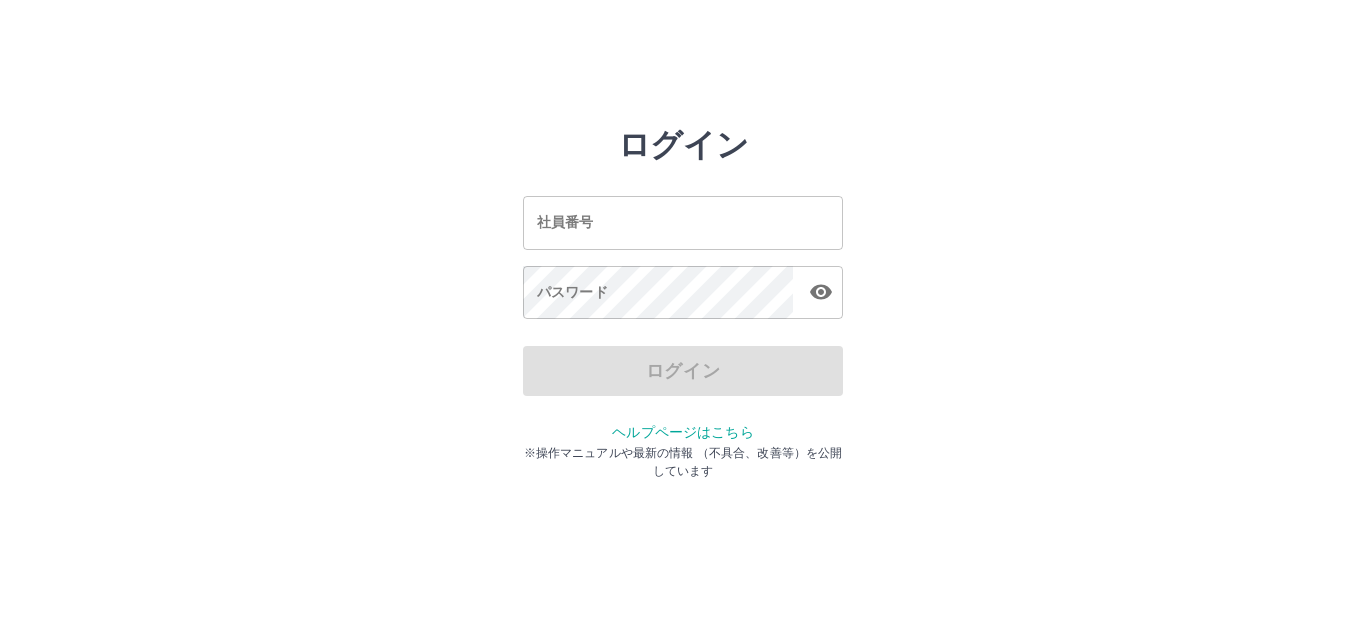 scroll, scrollTop: 0, scrollLeft: 0, axis: both 